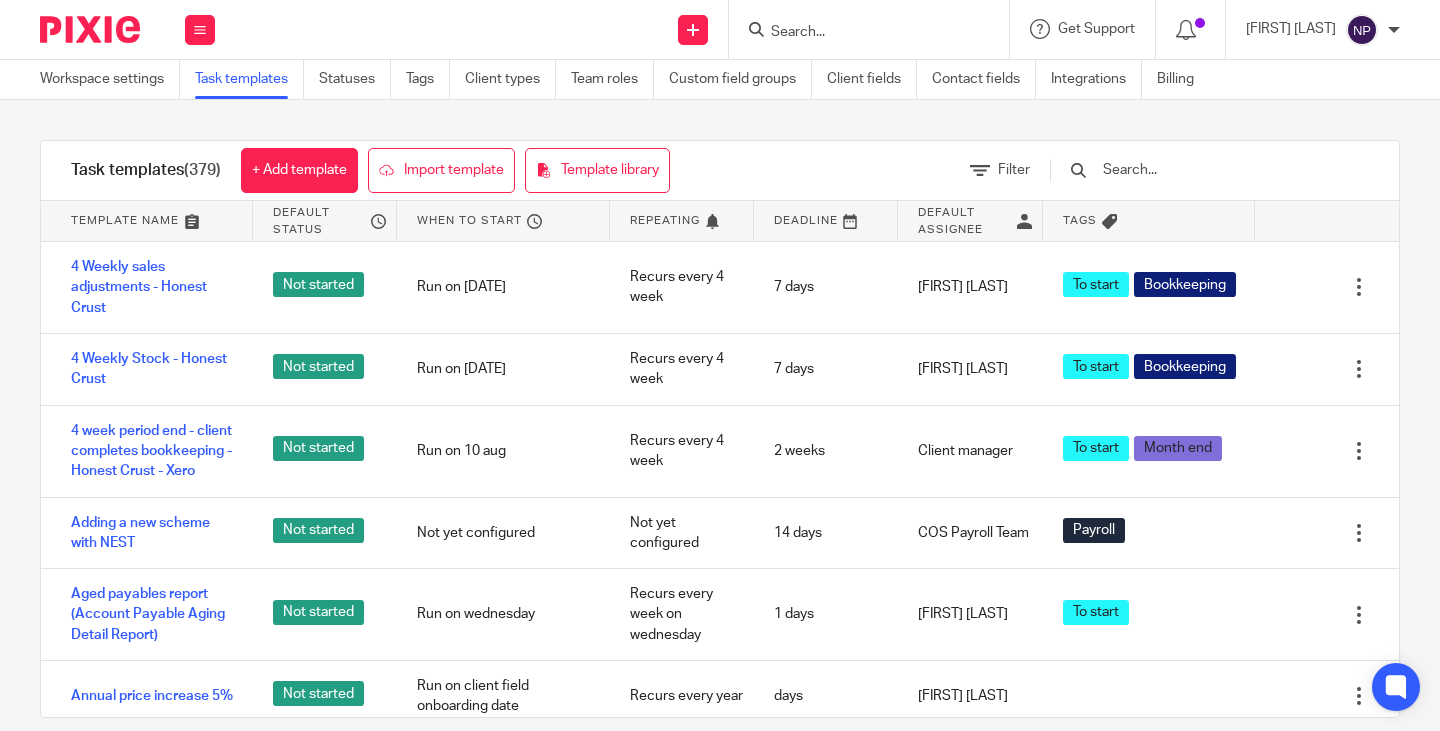 scroll, scrollTop: 0, scrollLeft: 0, axis: both 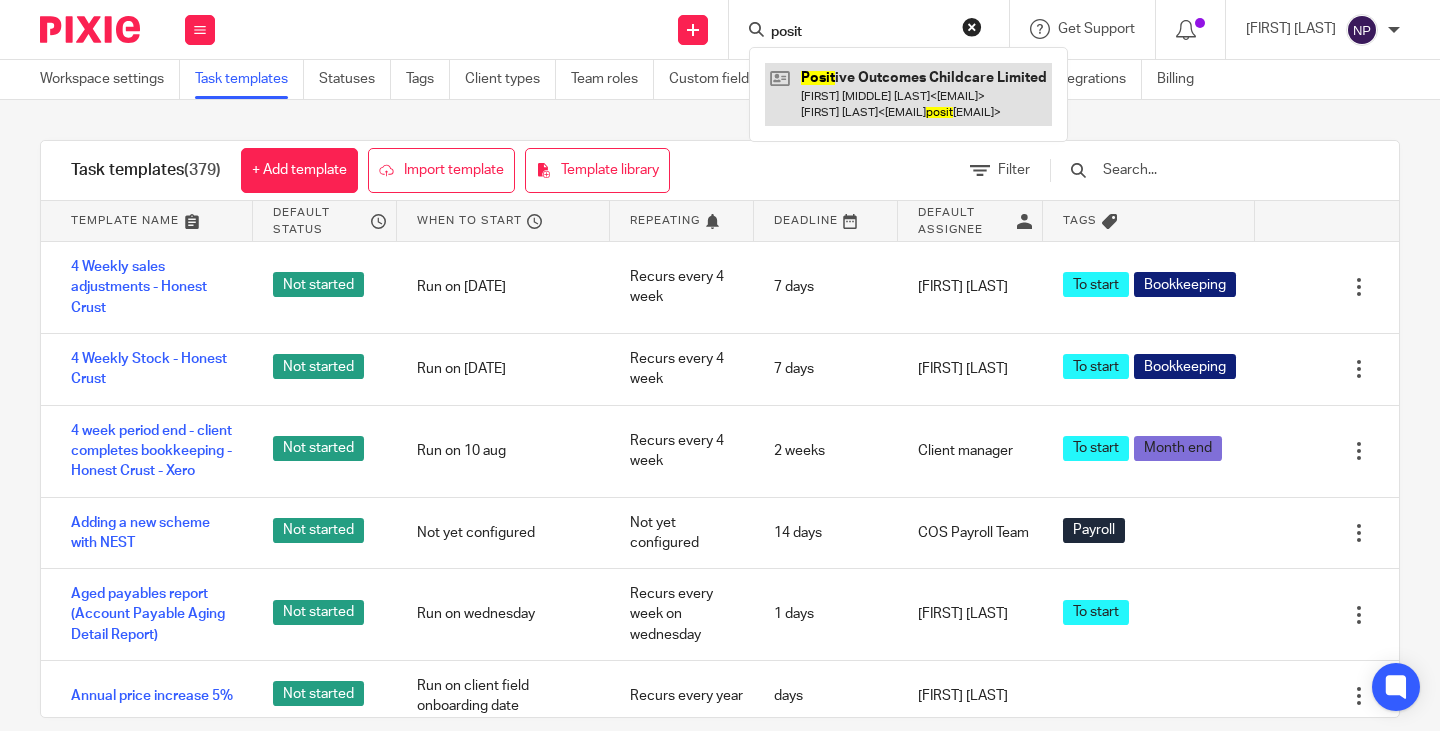 type on "posit" 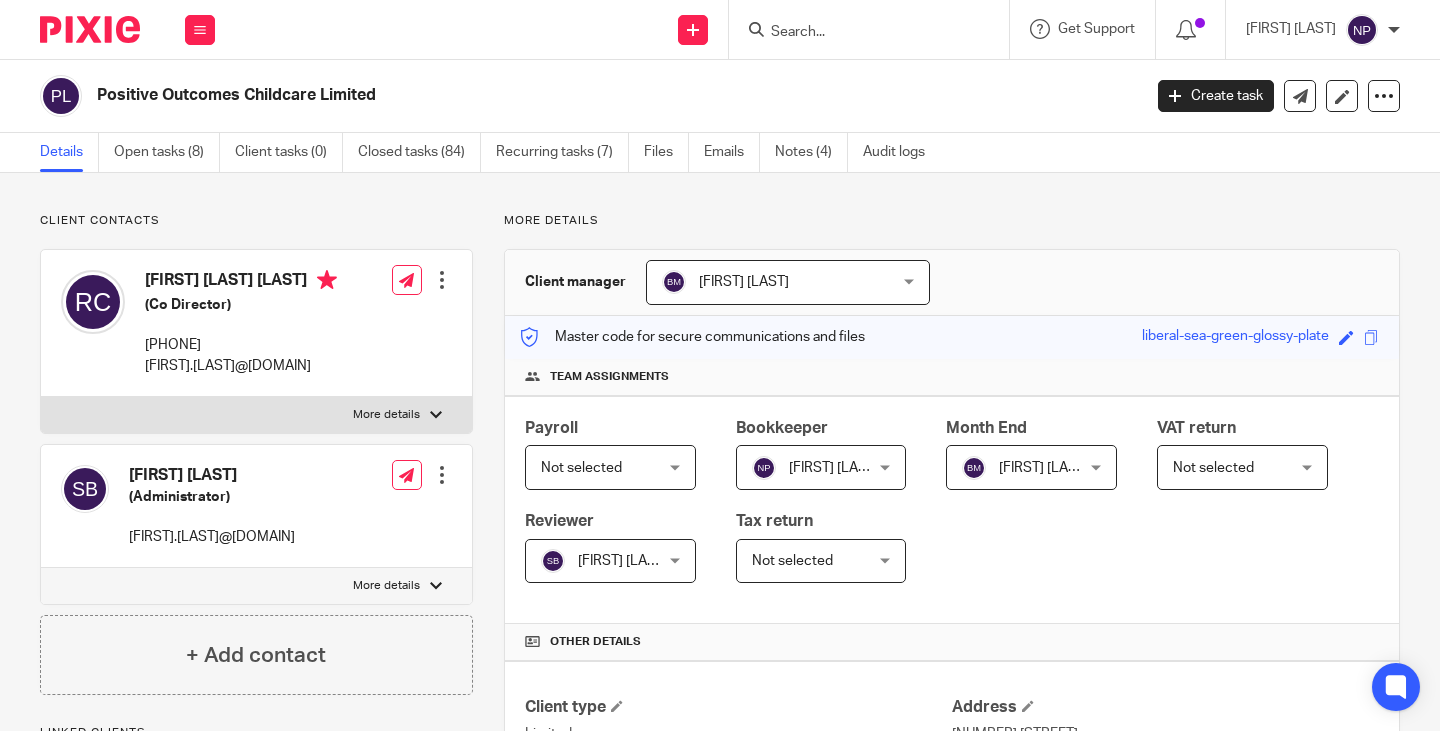 scroll, scrollTop: 0, scrollLeft: 0, axis: both 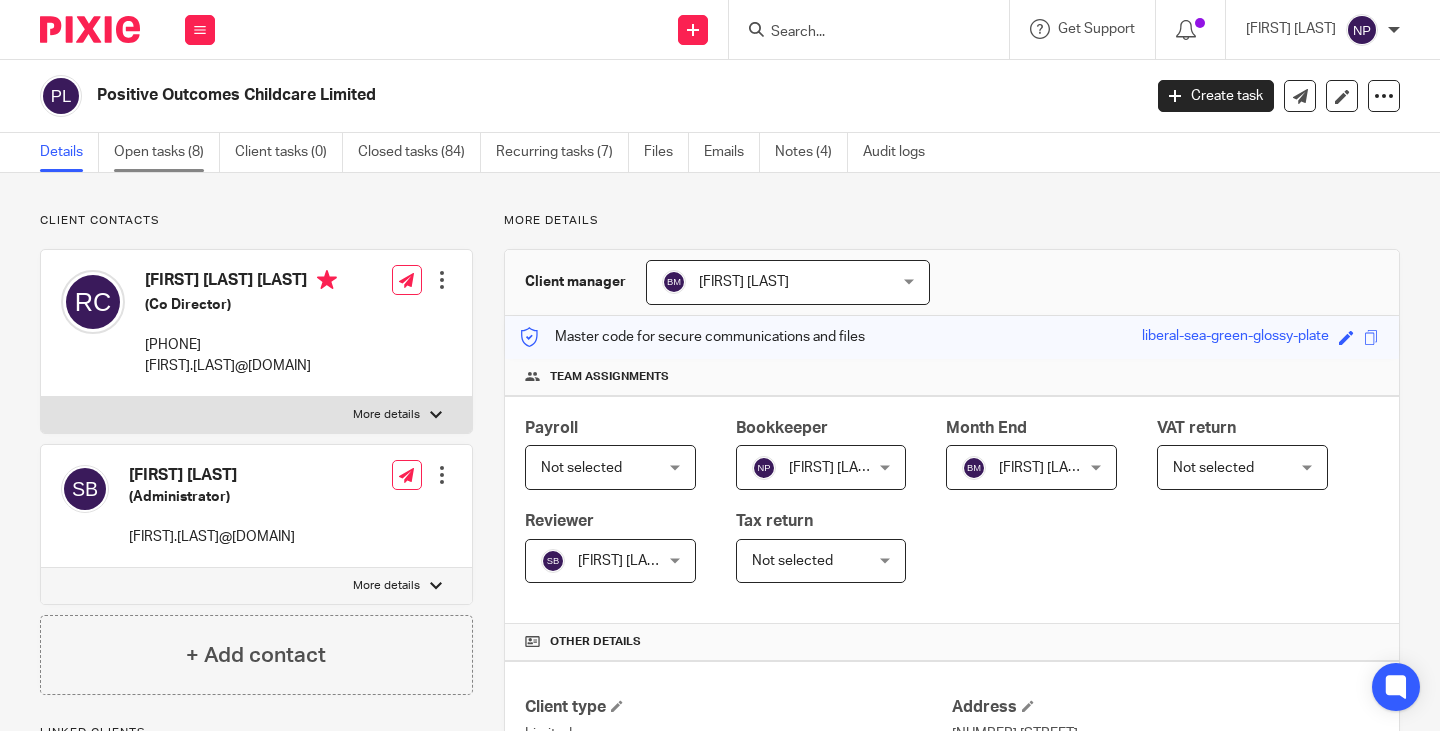 click on "Open tasks (8)" at bounding box center (167, 152) 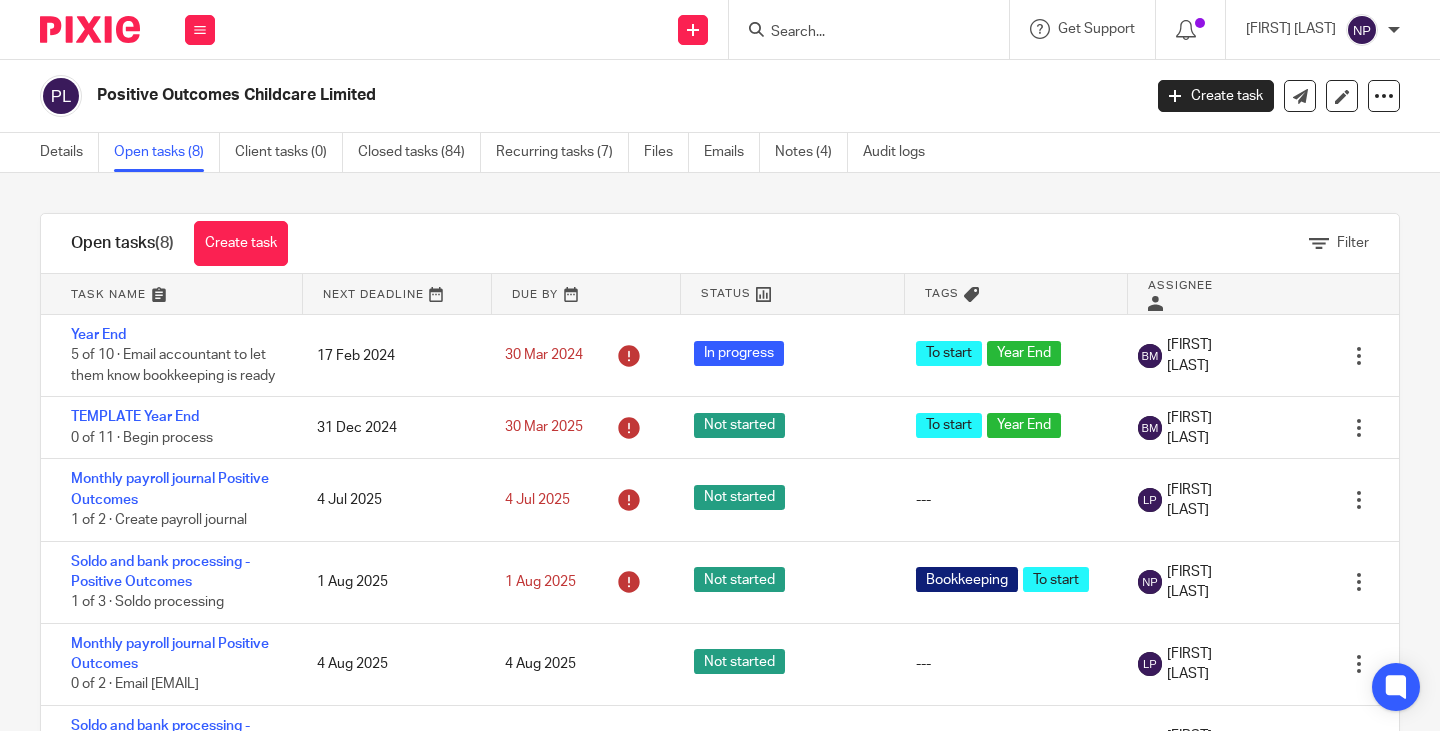scroll, scrollTop: 0, scrollLeft: 0, axis: both 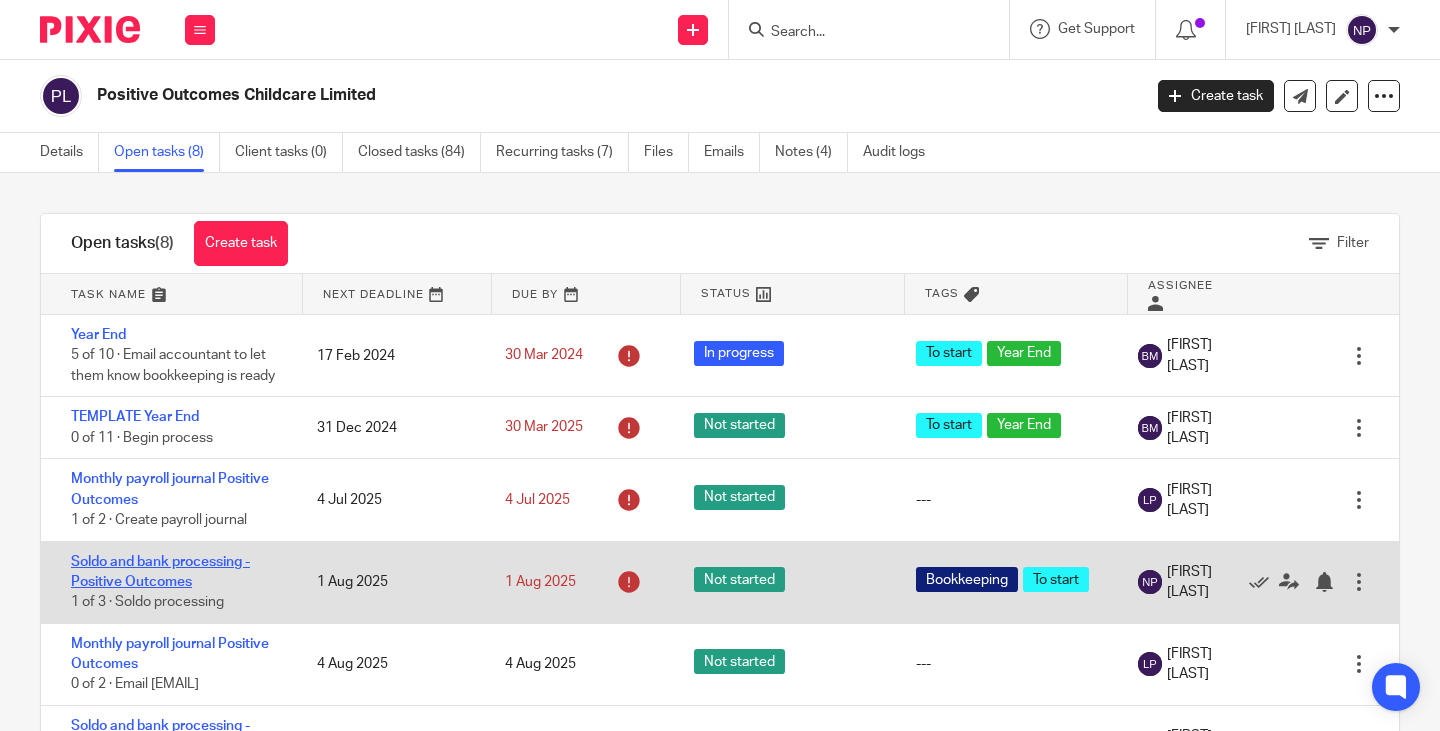 click on "Soldo and bank processing - Positive Outcomes" at bounding box center [160, 572] 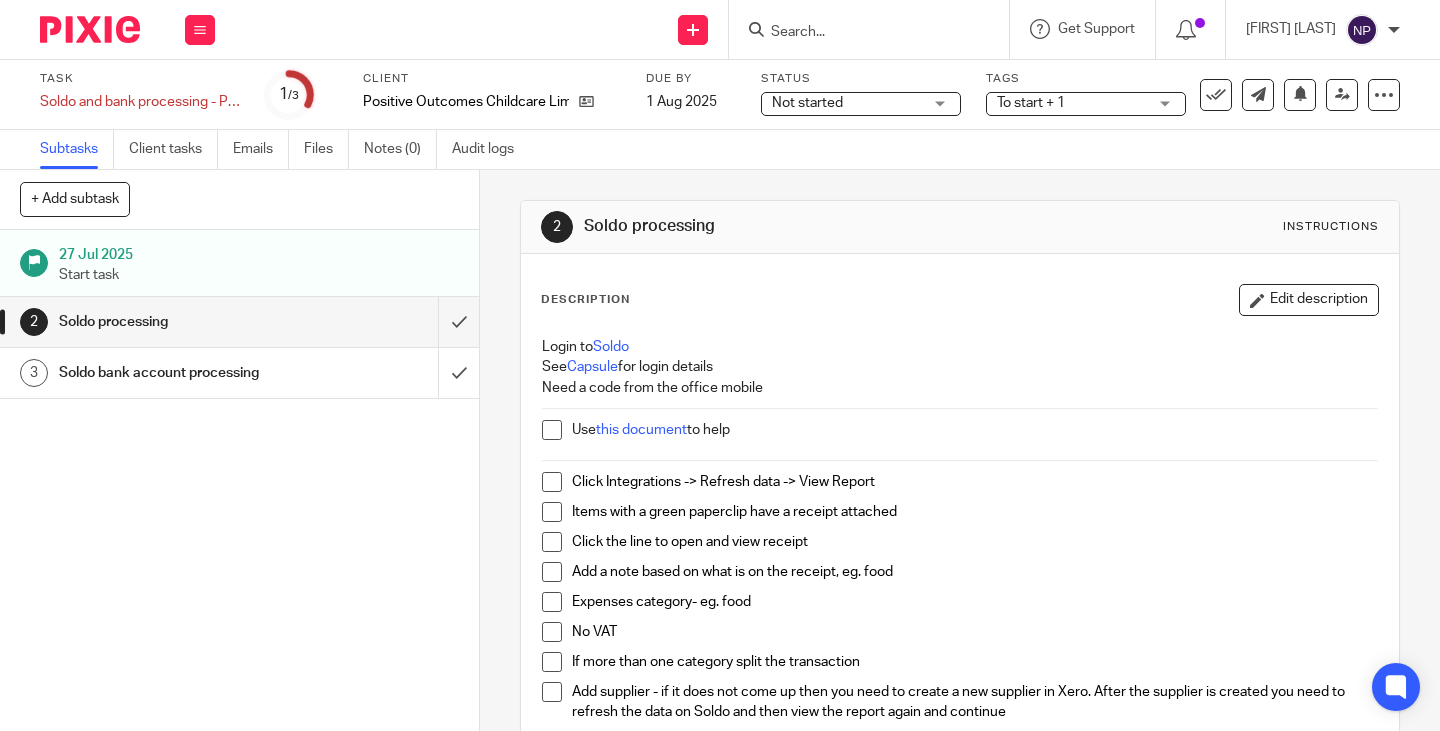 scroll, scrollTop: 0, scrollLeft: 0, axis: both 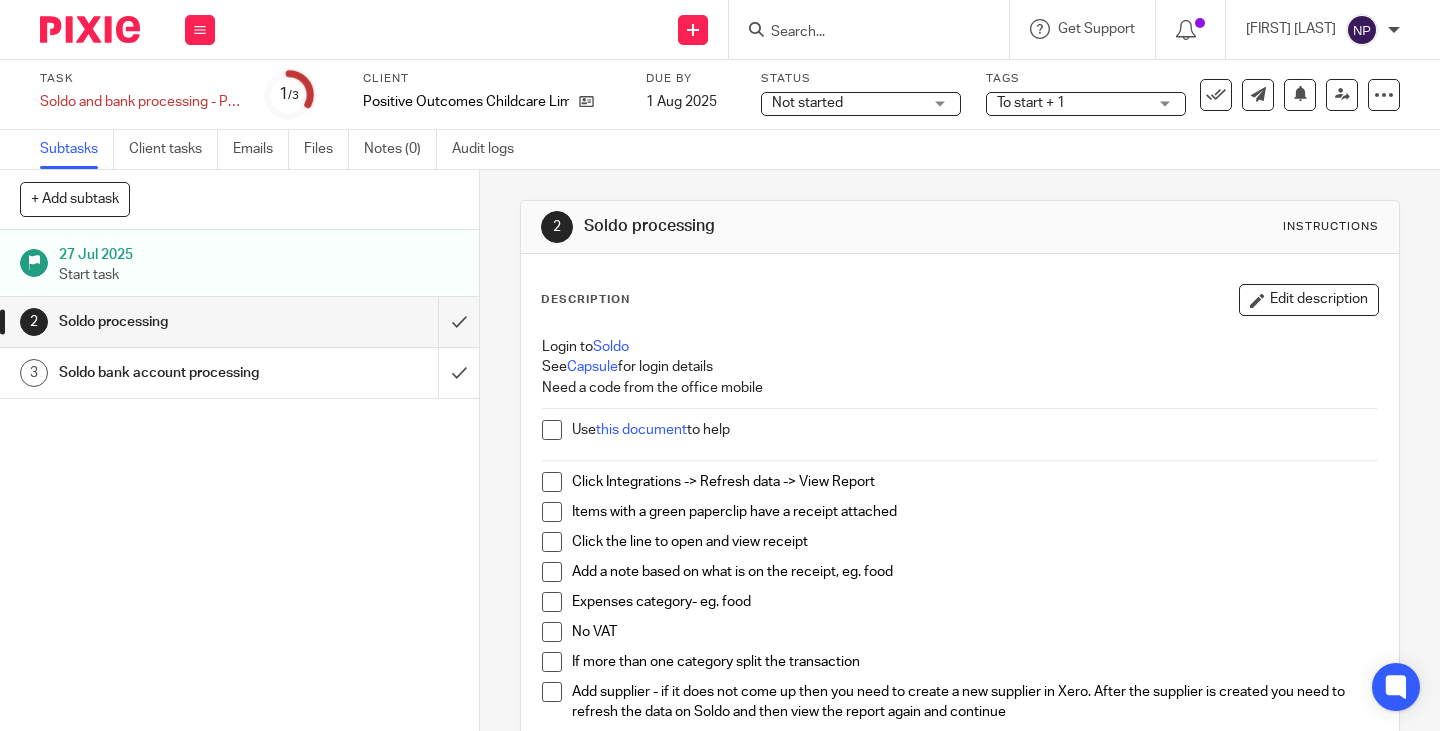click at bounding box center (859, 33) 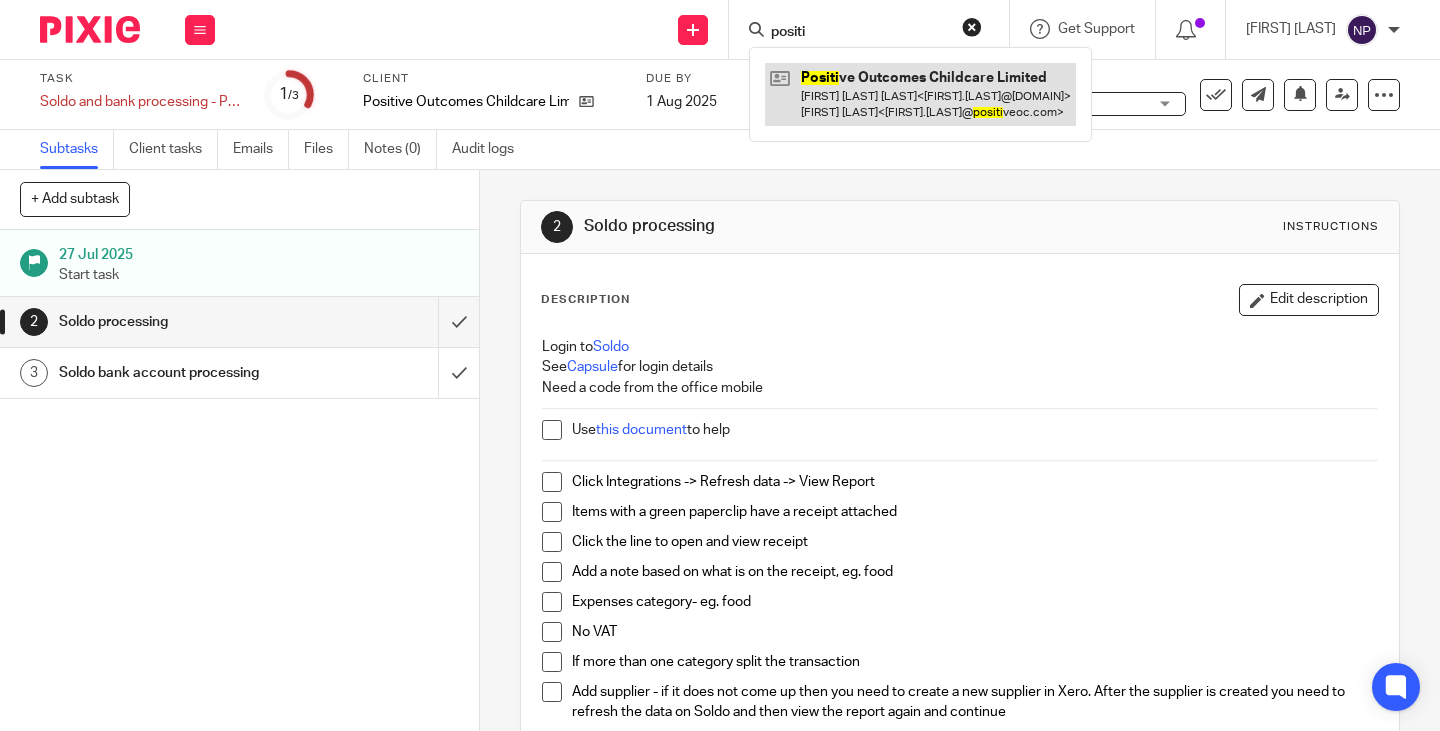 type on "positi" 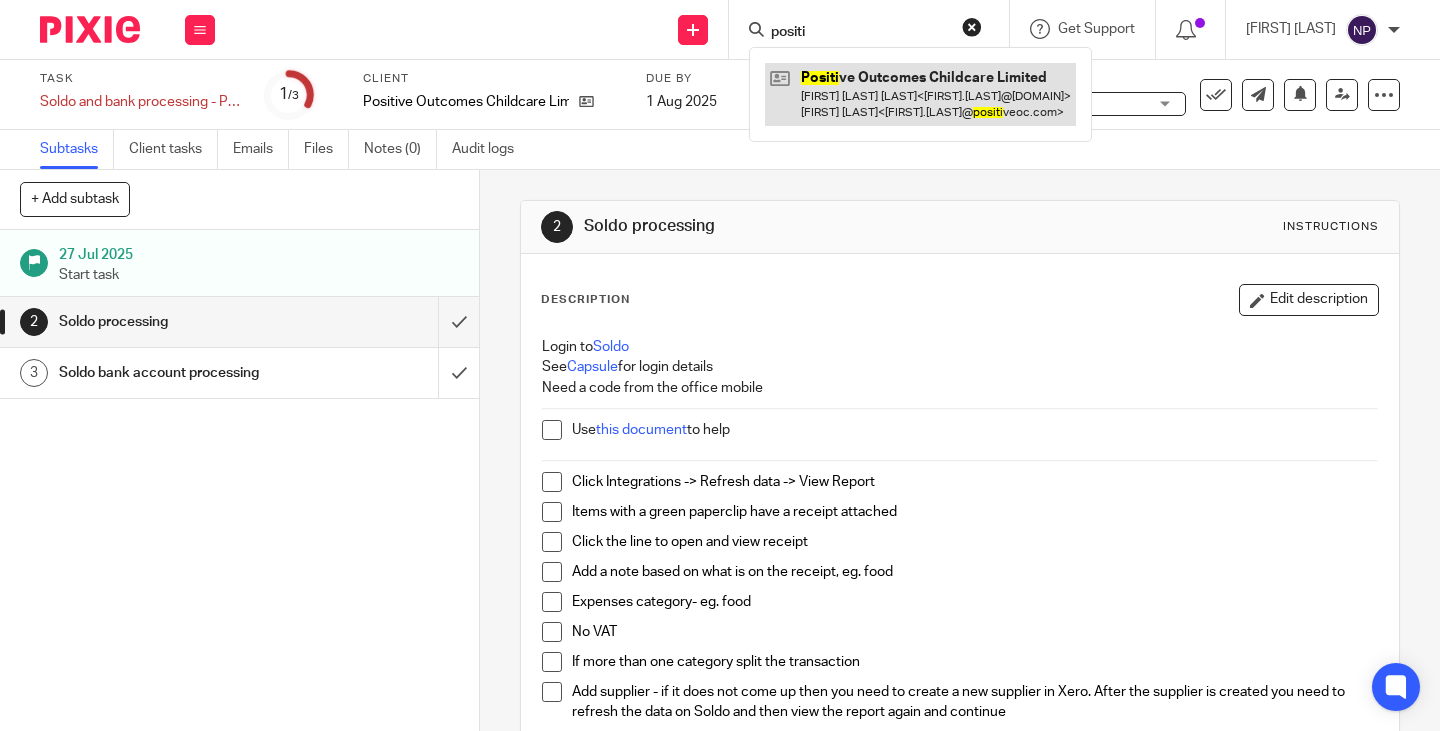 click at bounding box center (920, 94) 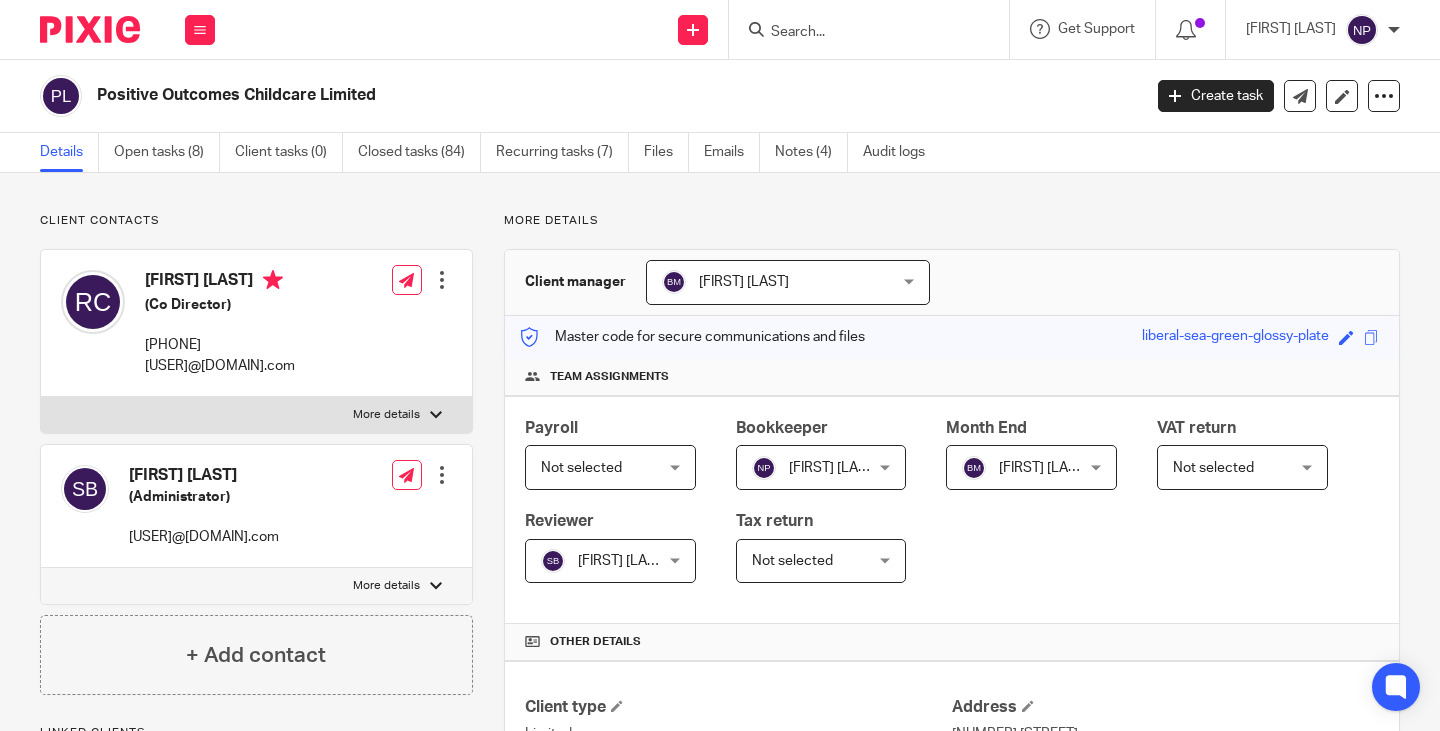 scroll, scrollTop: 0, scrollLeft: 0, axis: both 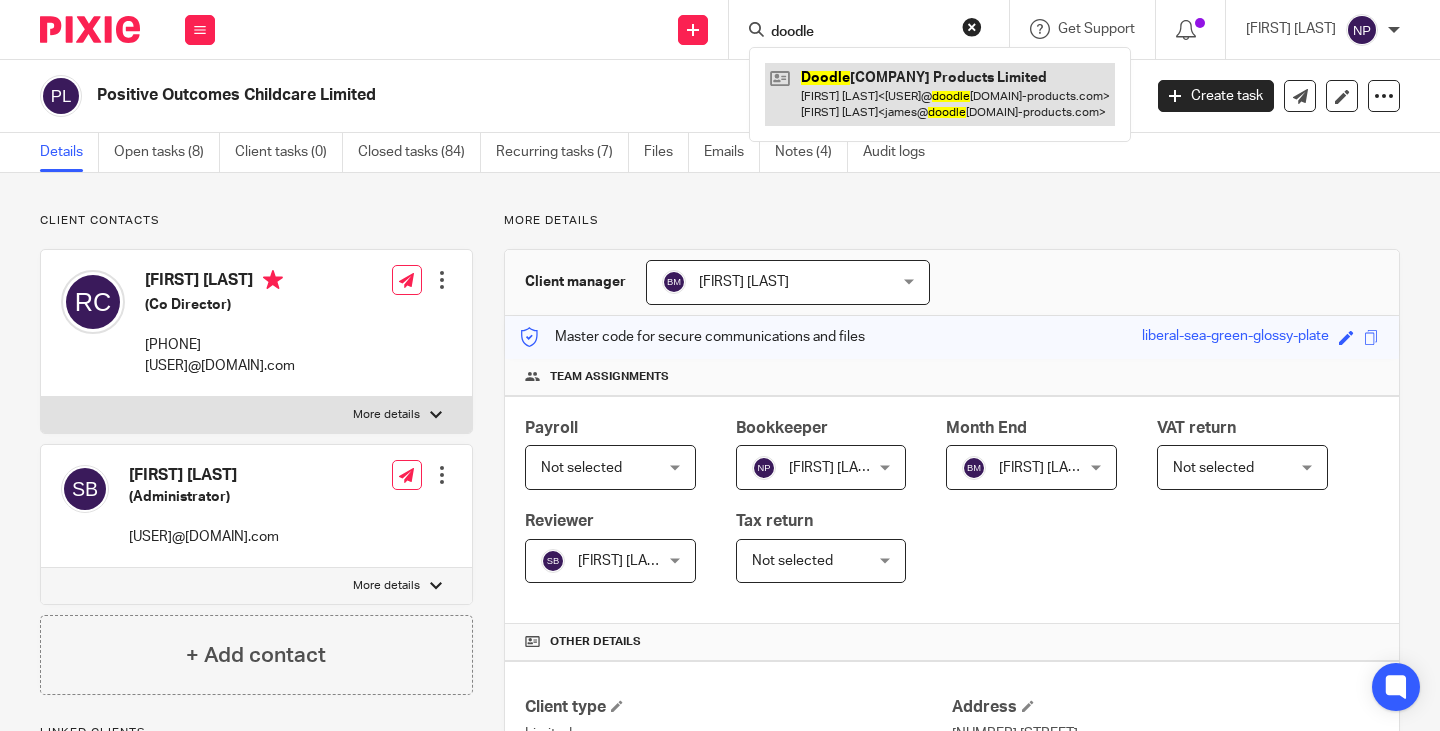 type on "doodle" 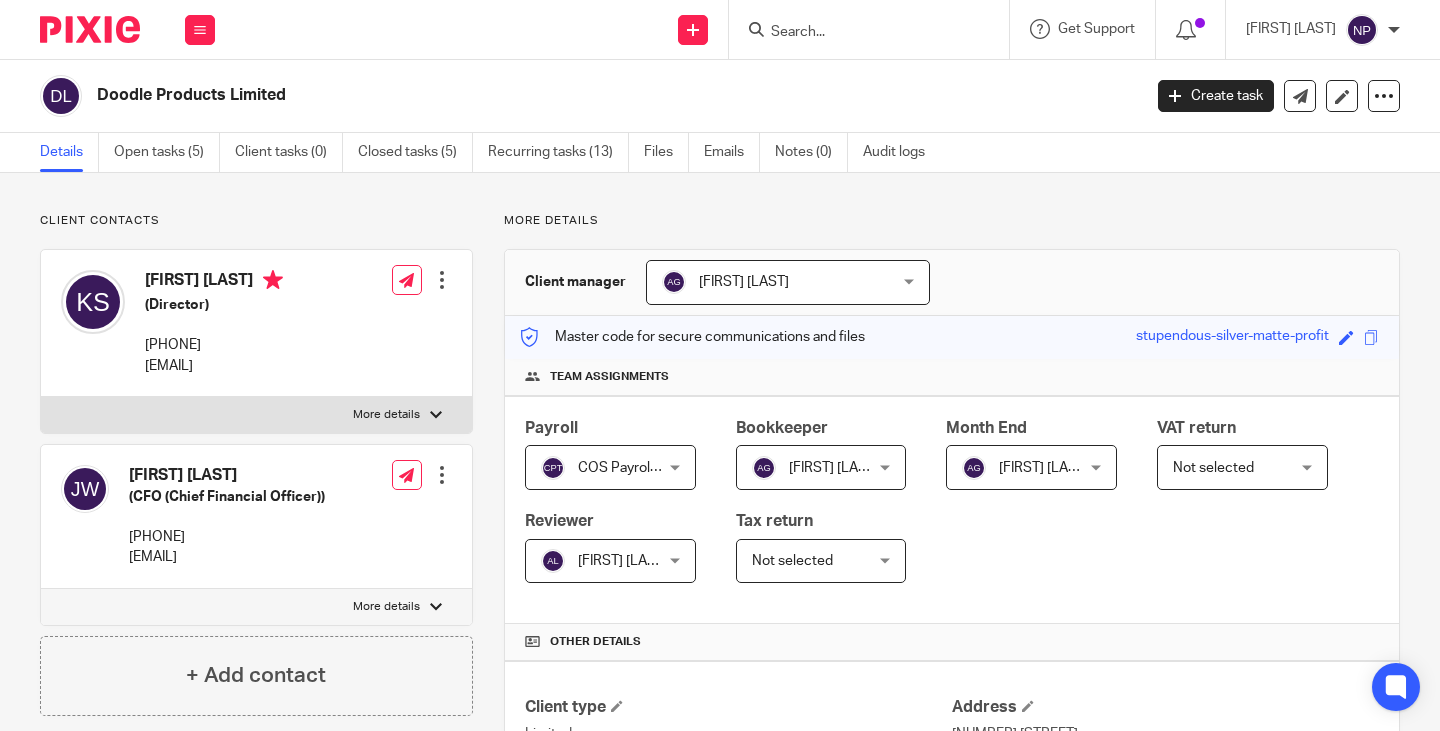 scroll, scrollTop: 0, scrollLeft: 0, axis: both 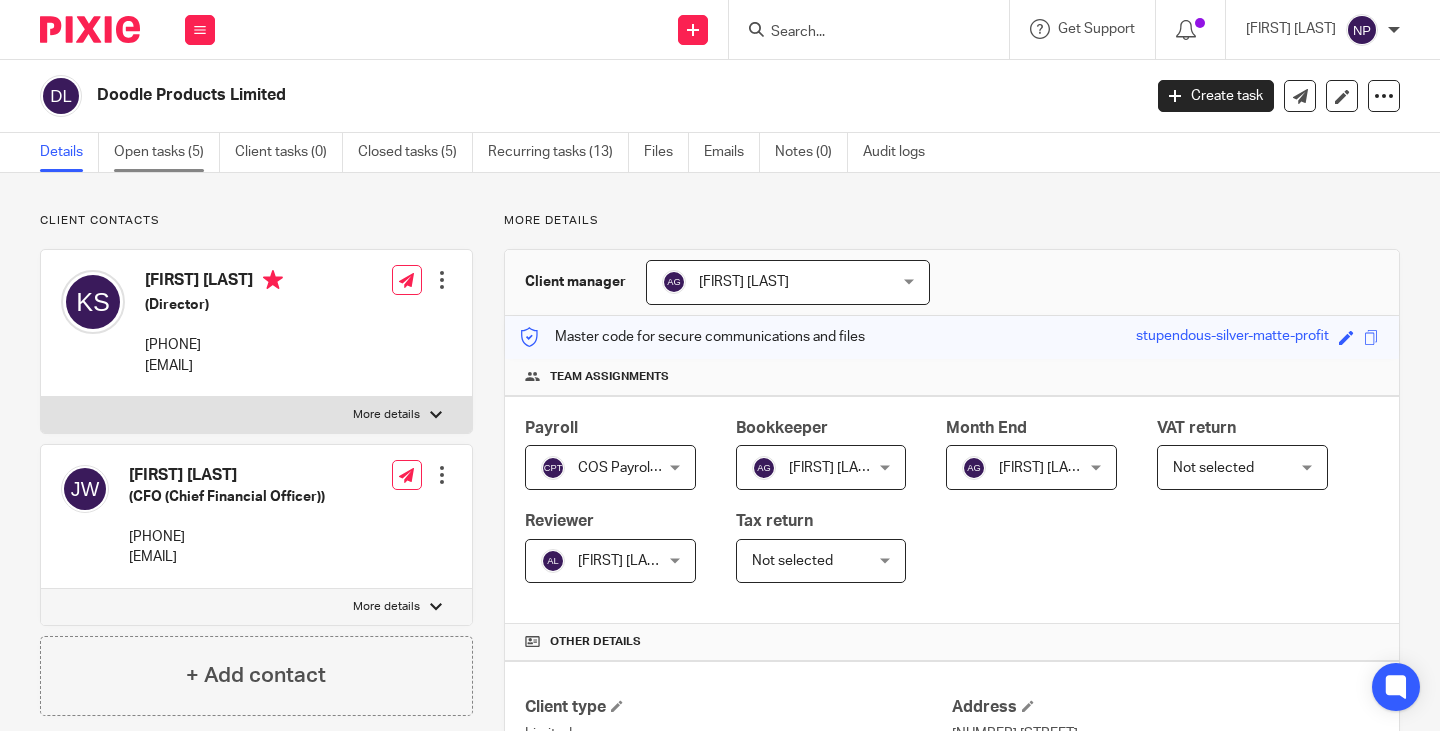 click on "Open tasks (5)" at bounding box center [167, 152] 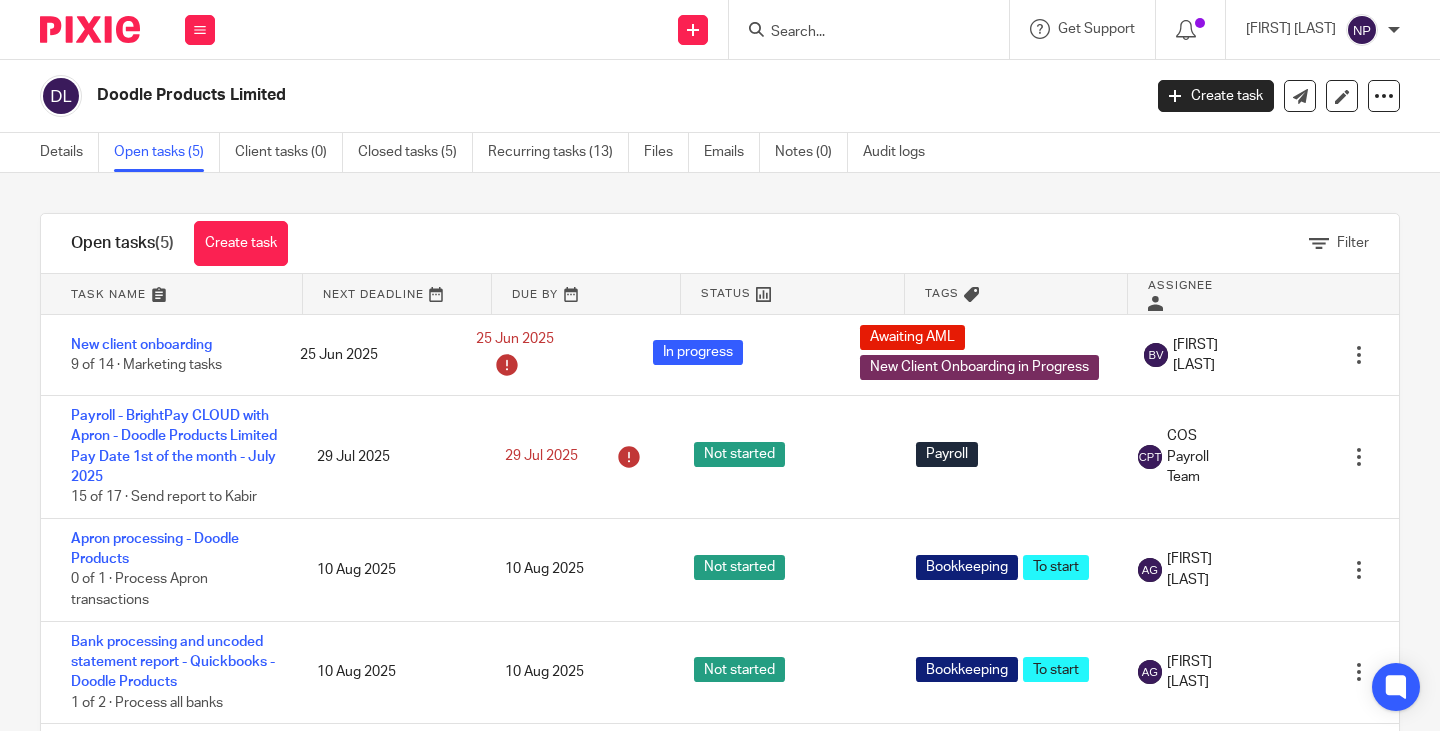 scroll, scrollTop: 0, scrollLeft: 0, axis: both 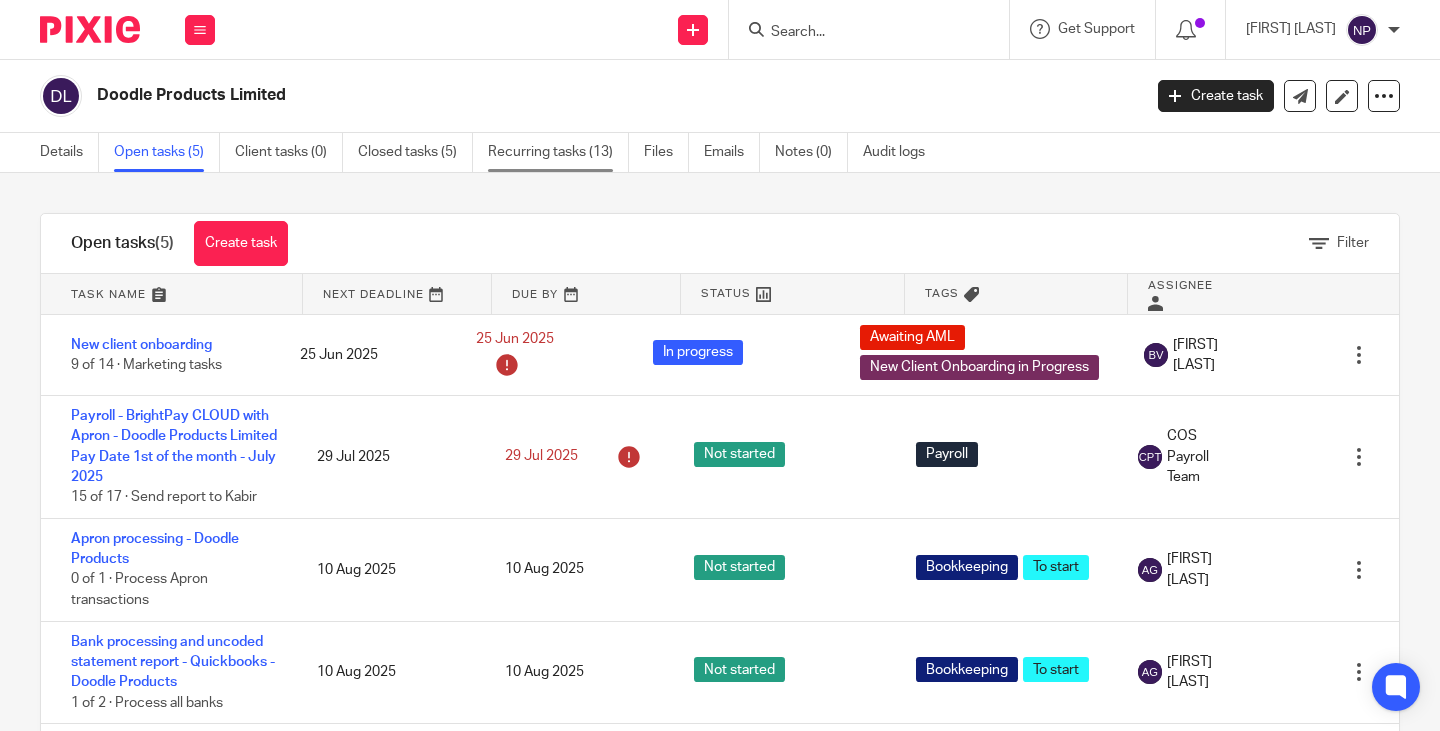 click on "Recurring tasks (13)" at bounding box center [558, 152] 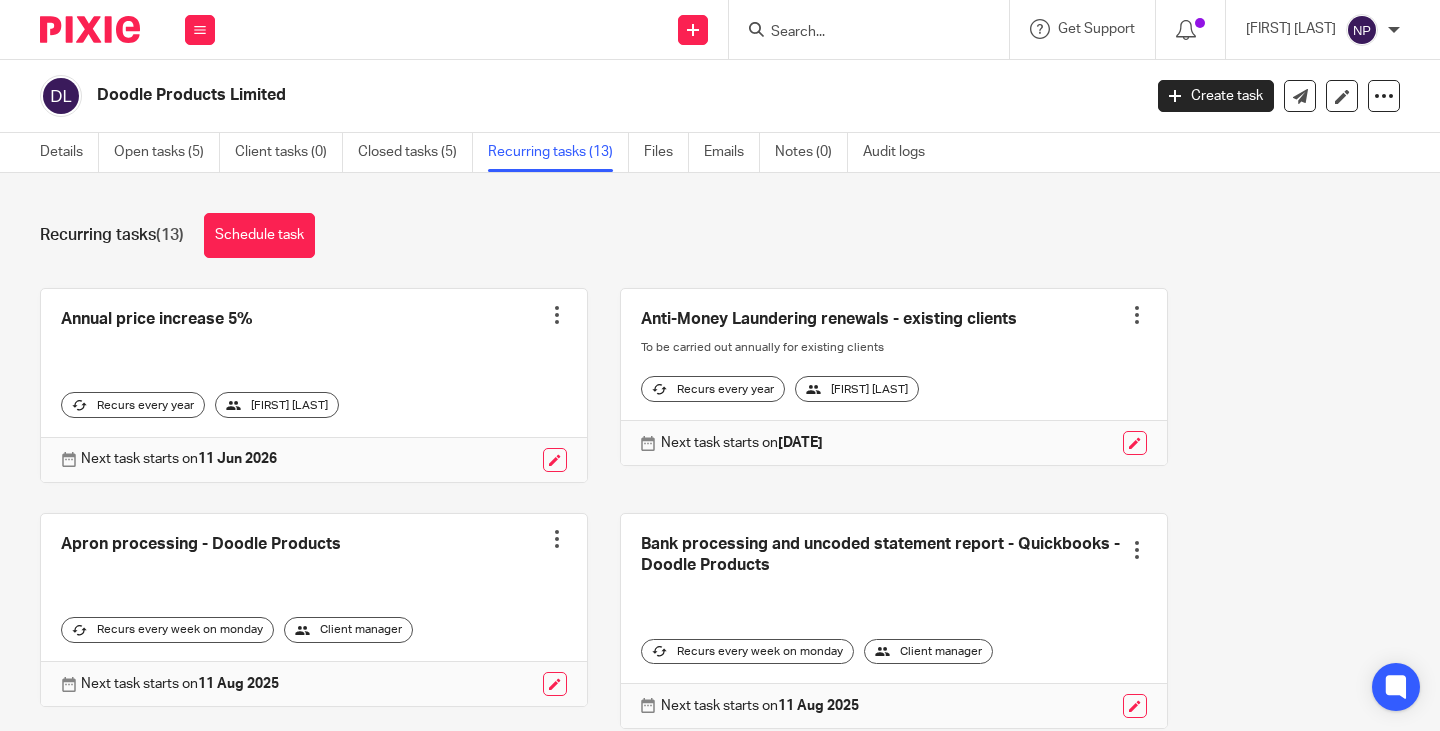 scroll, scrollTop: 0, scrollLeft: 0, axis: both 